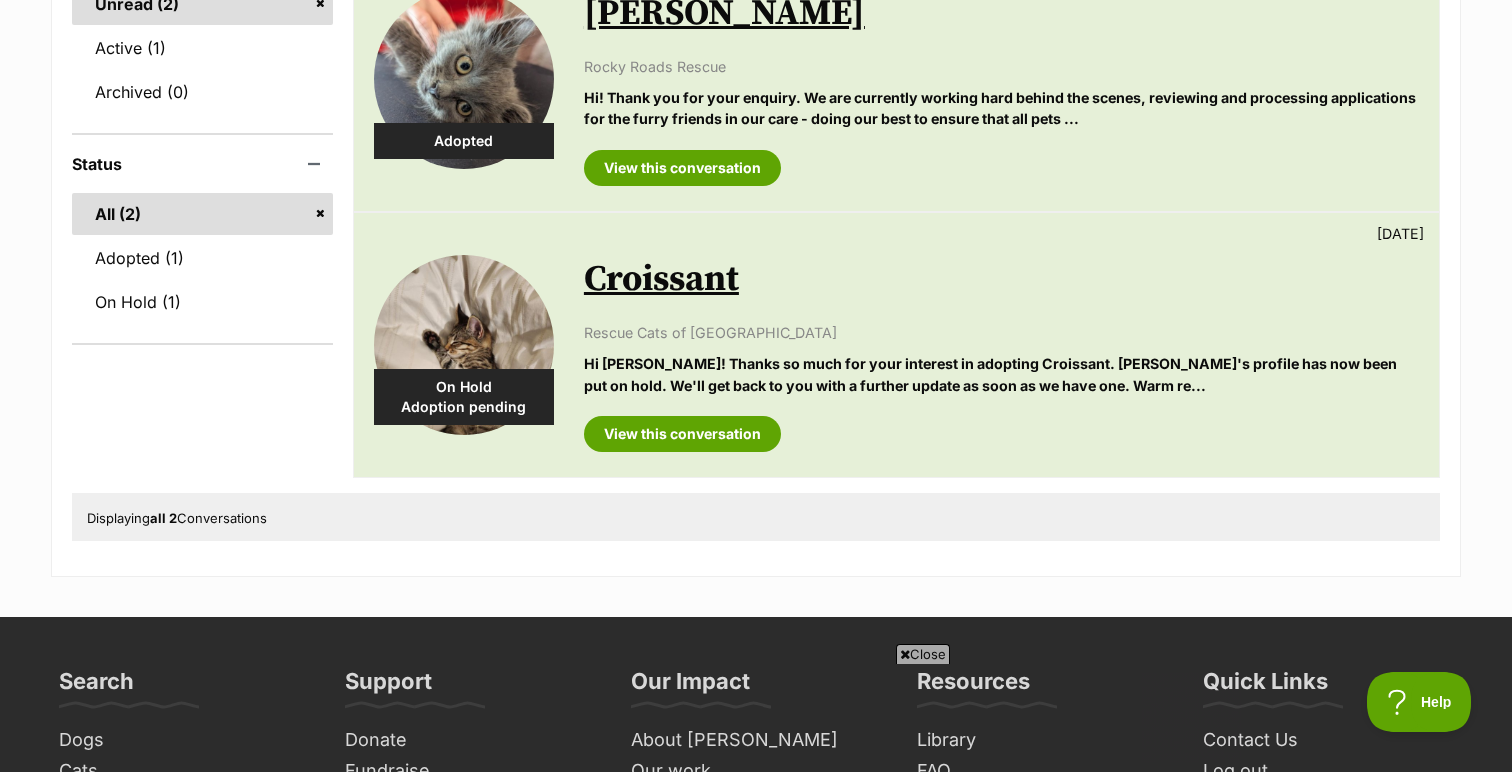 scroll, scrollTop: 0, scrollLeft: 0, axis: both 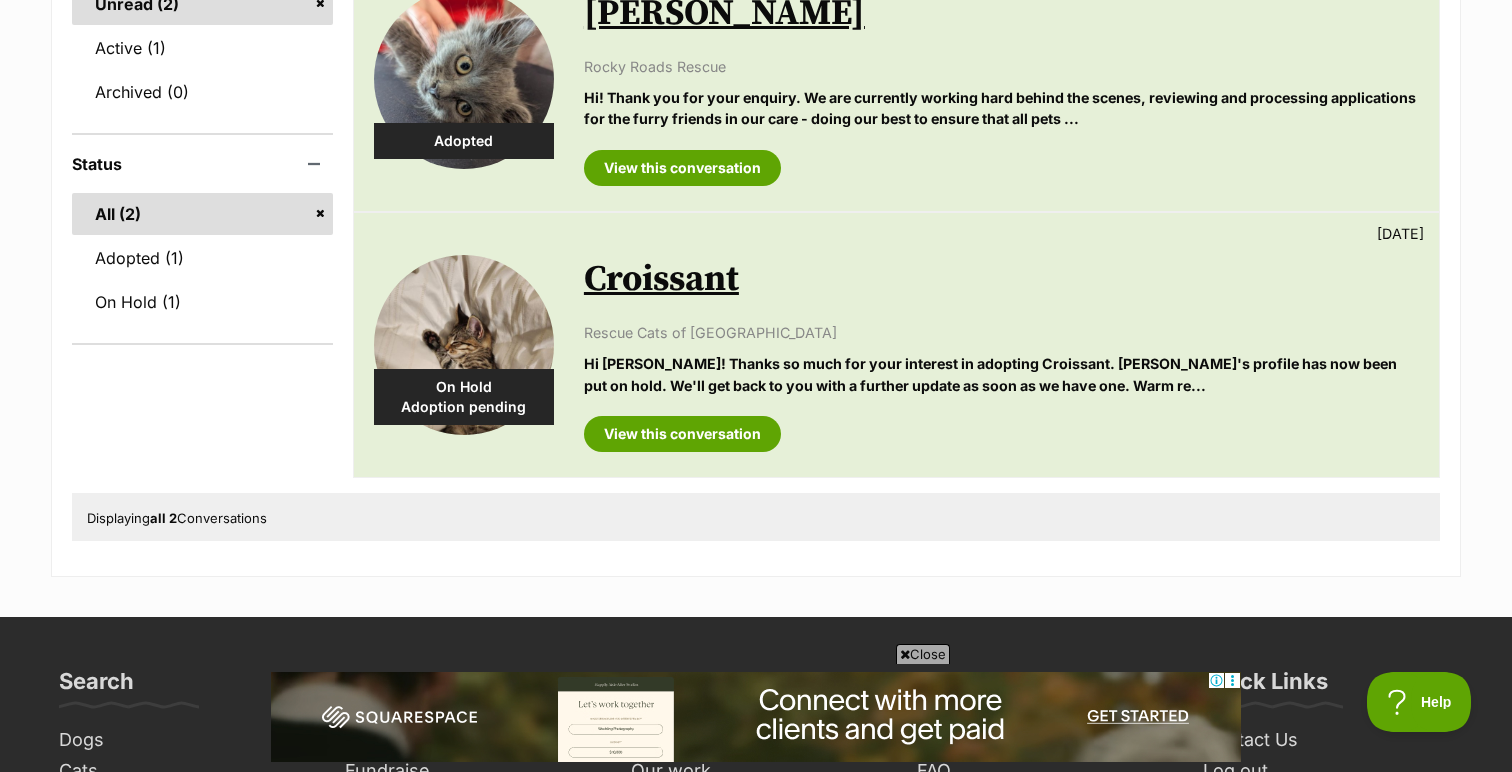 click on "Croissant" at bounding box center [661, 279] 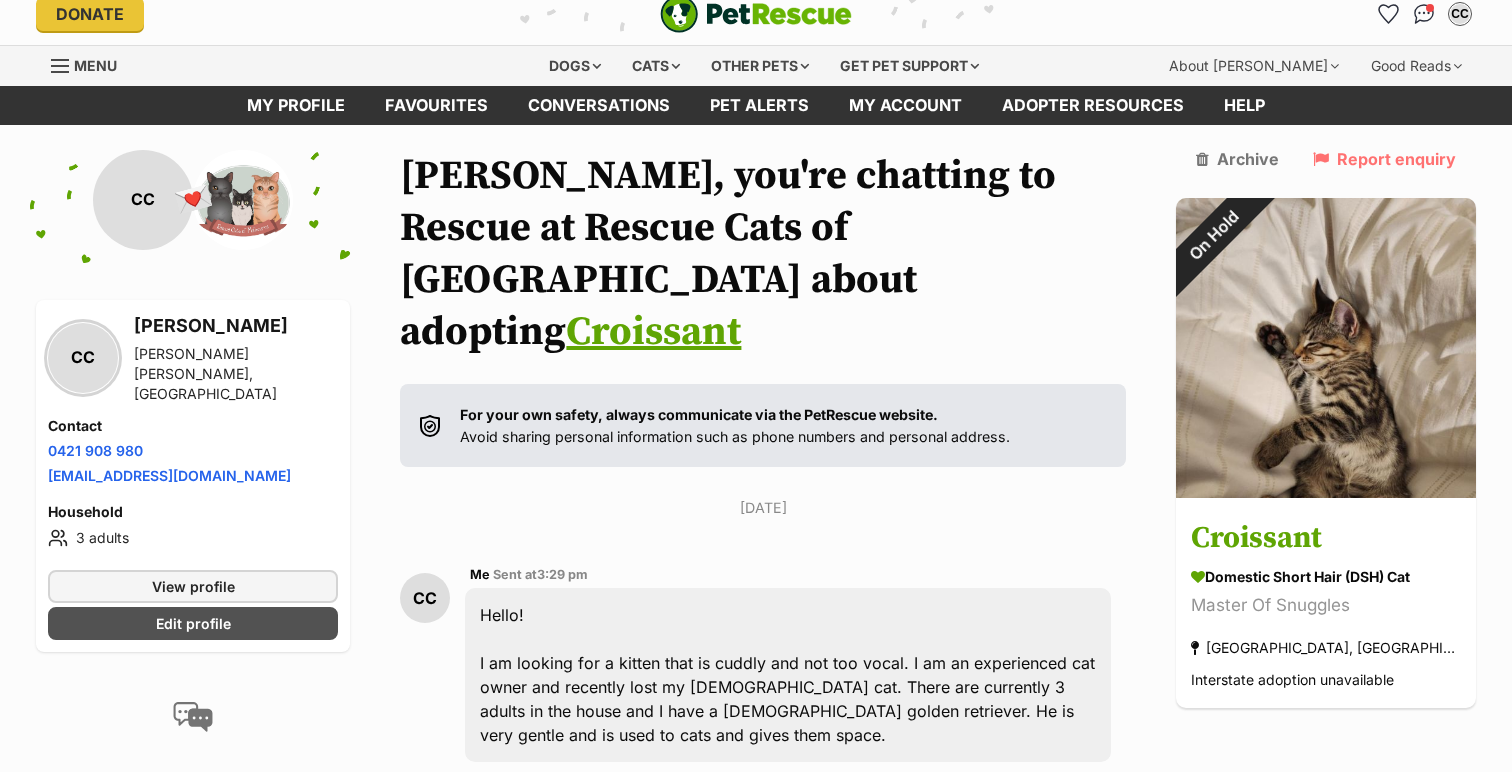 scroll, scrollTop: 28, scrollLeft: 0, axis: vertical 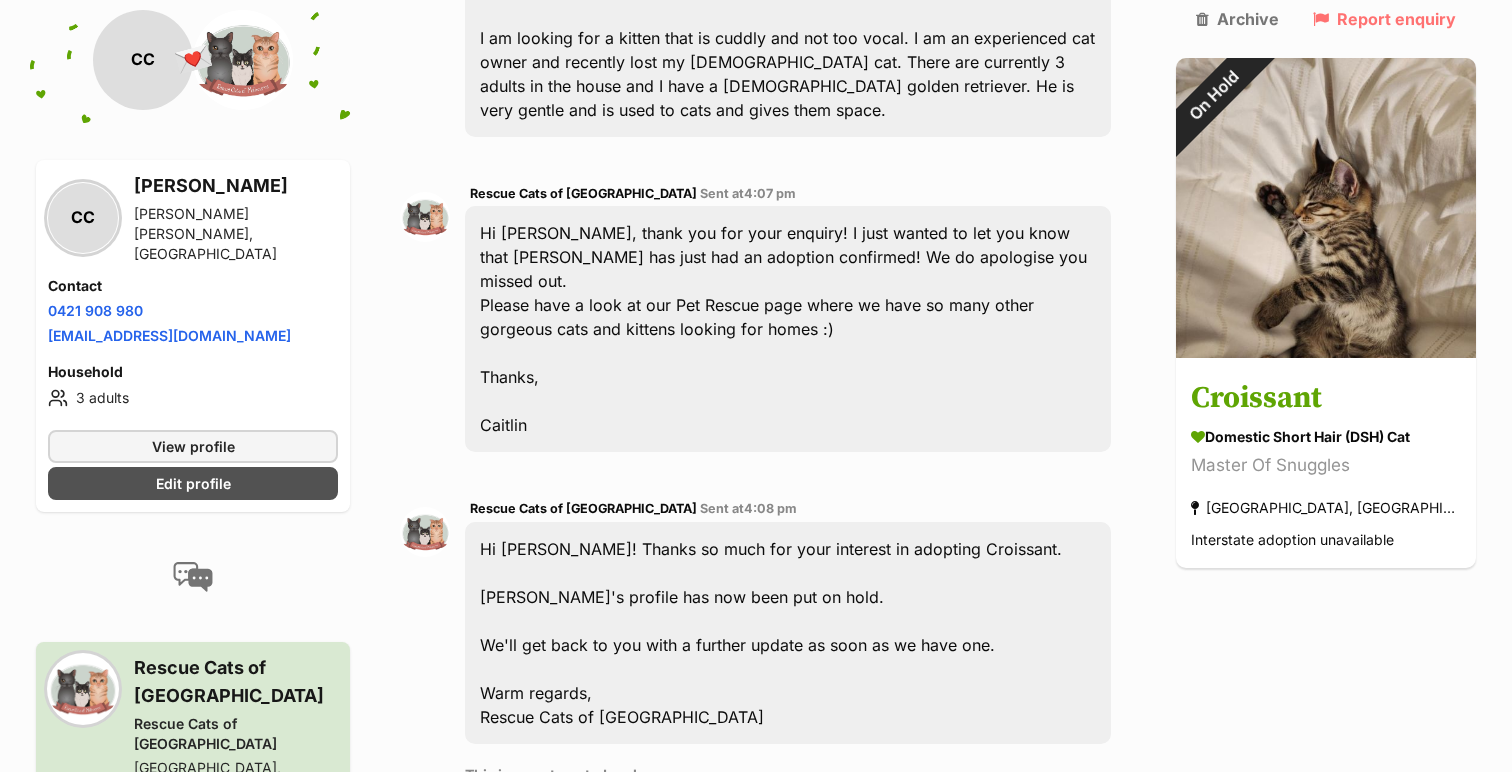 click on "Rescue Cats of [GEOGRAPHIC_DATA]" at bounding box center [583, 193] 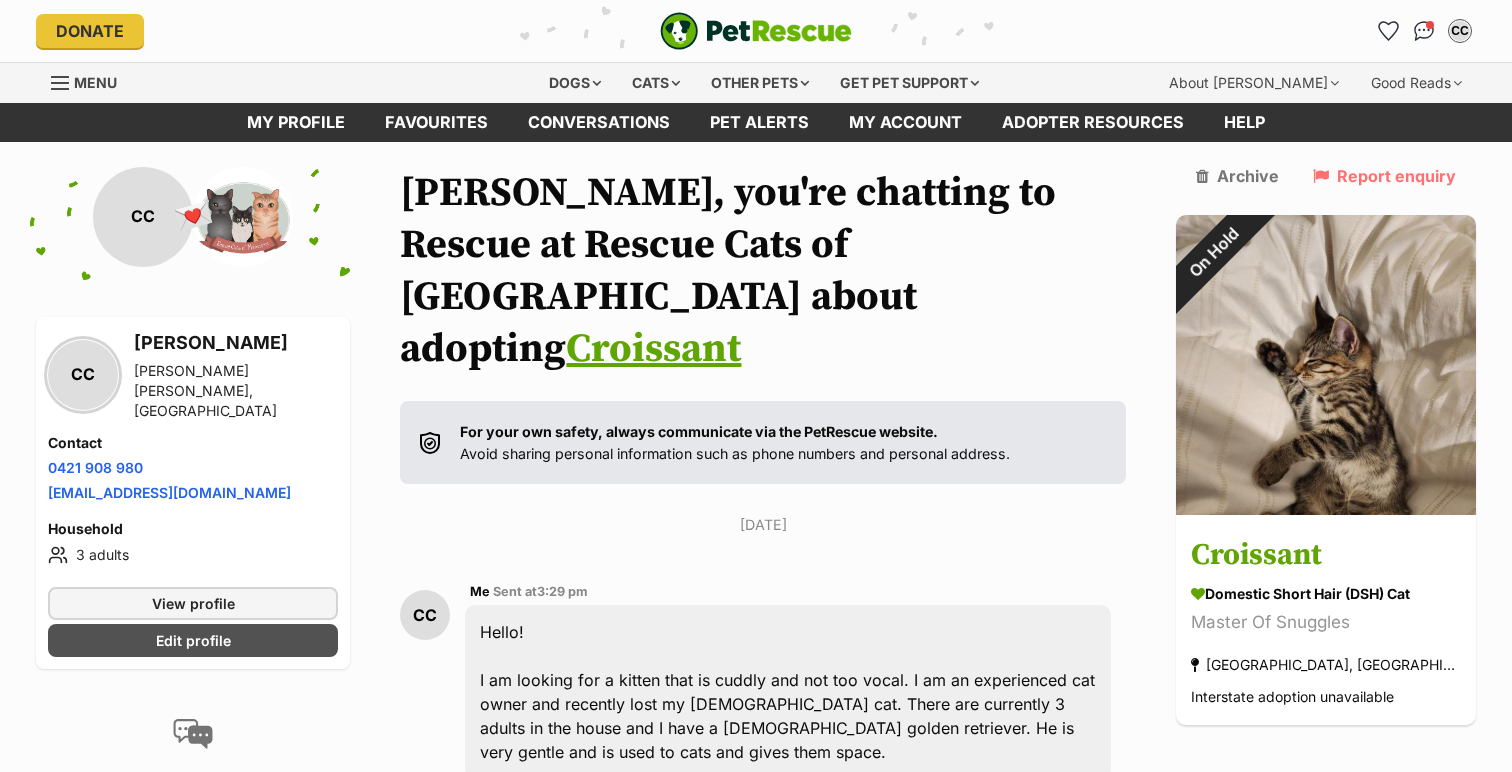 click on "Croissant" at bounding box center [653, 349] 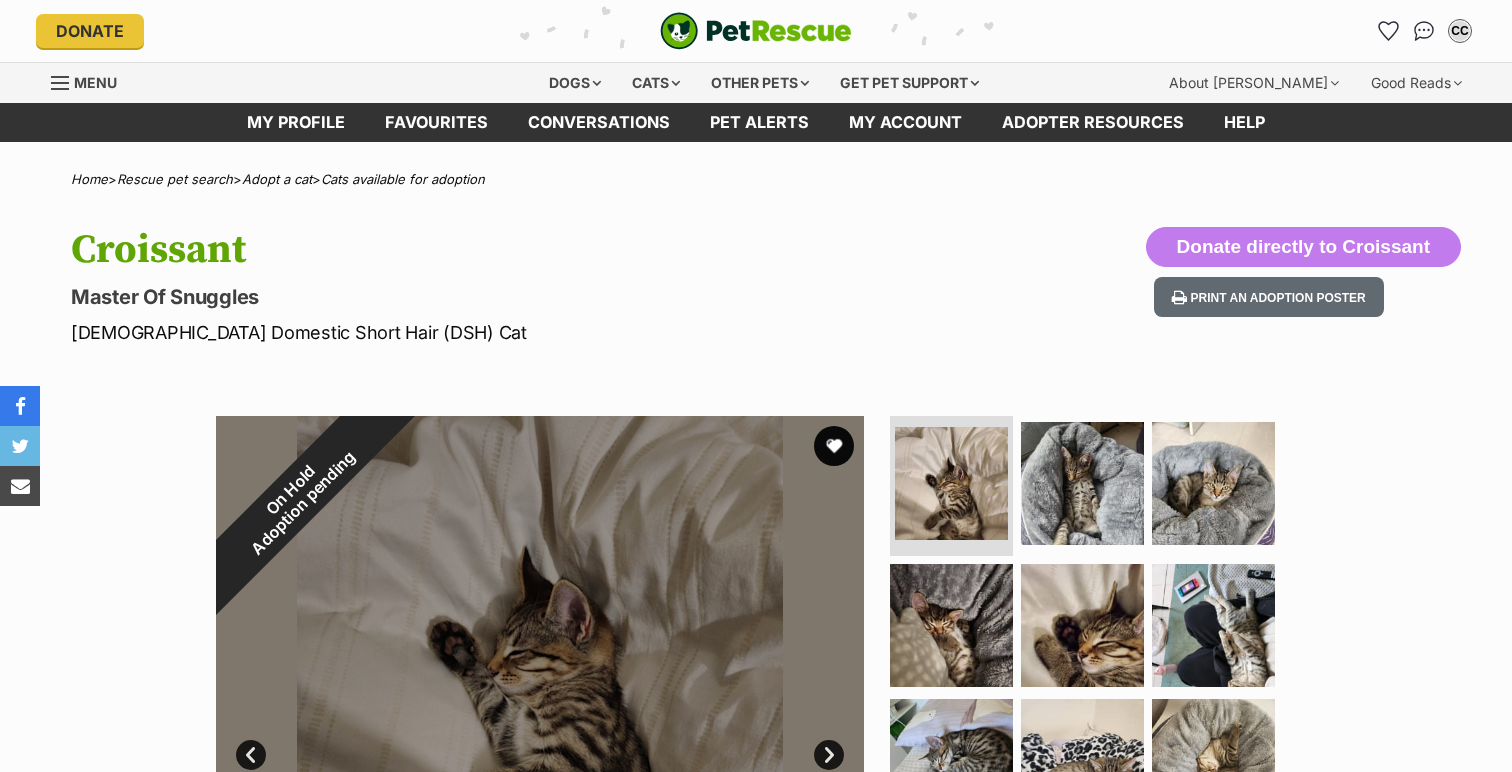 scroll, scrollTop: 0, scrollLeft: 0, axis: both 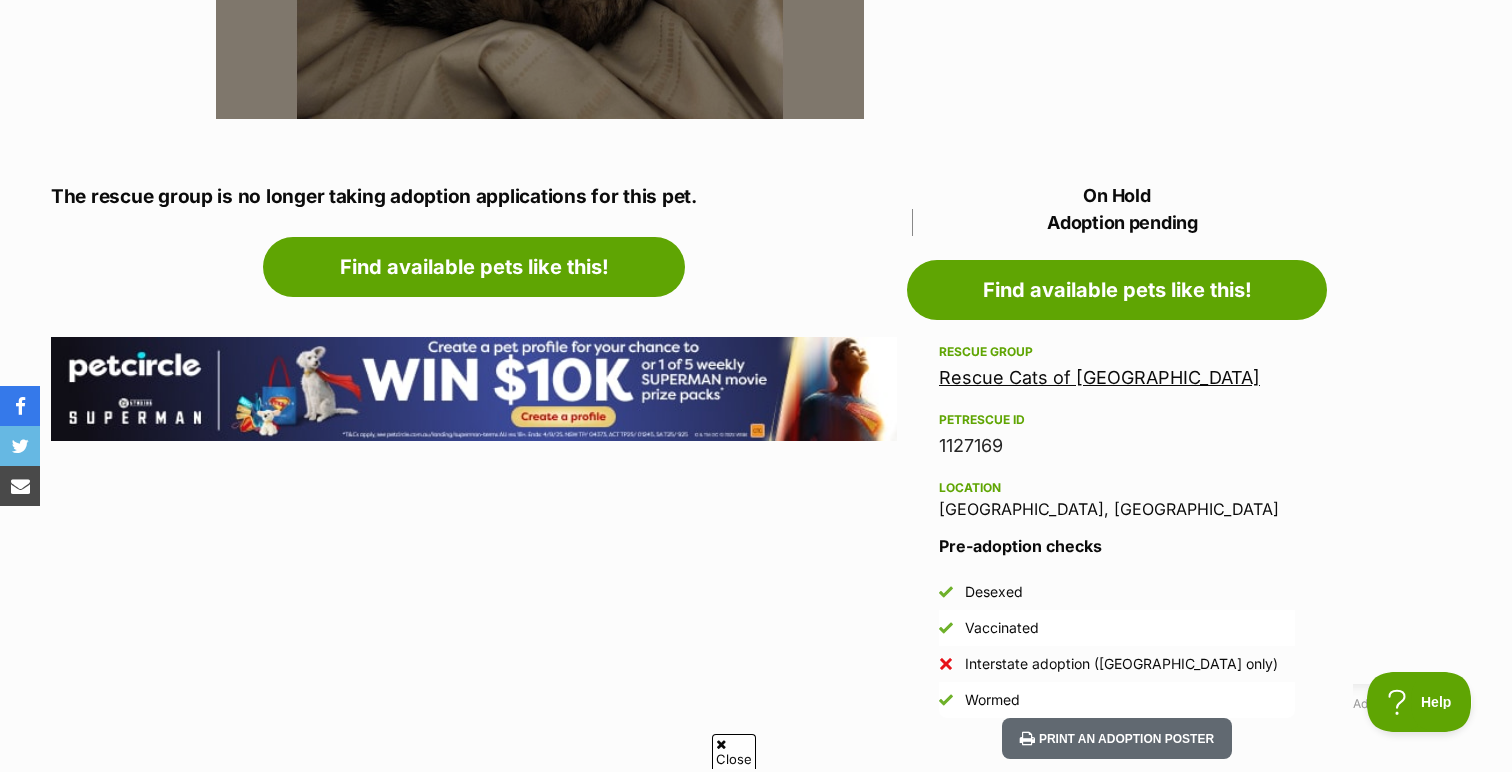click on "Rescue group
Rescue Cats of Melbourne
PetRescue ID
1127169
Location
St Albans, VIC" at bounding box center [1117, 429] 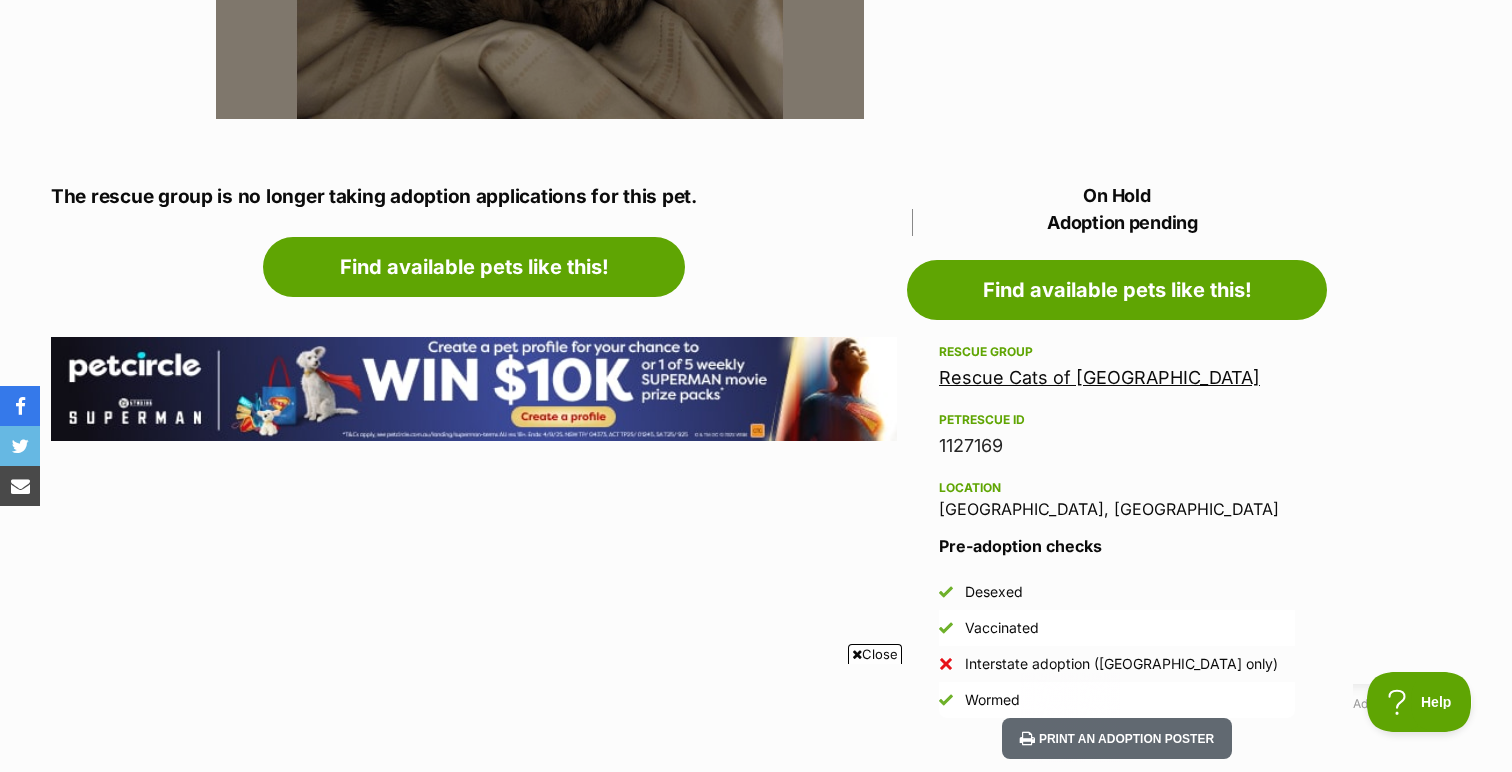 scroll, scrollTop: 0, scrollLeft: 0, axis: both 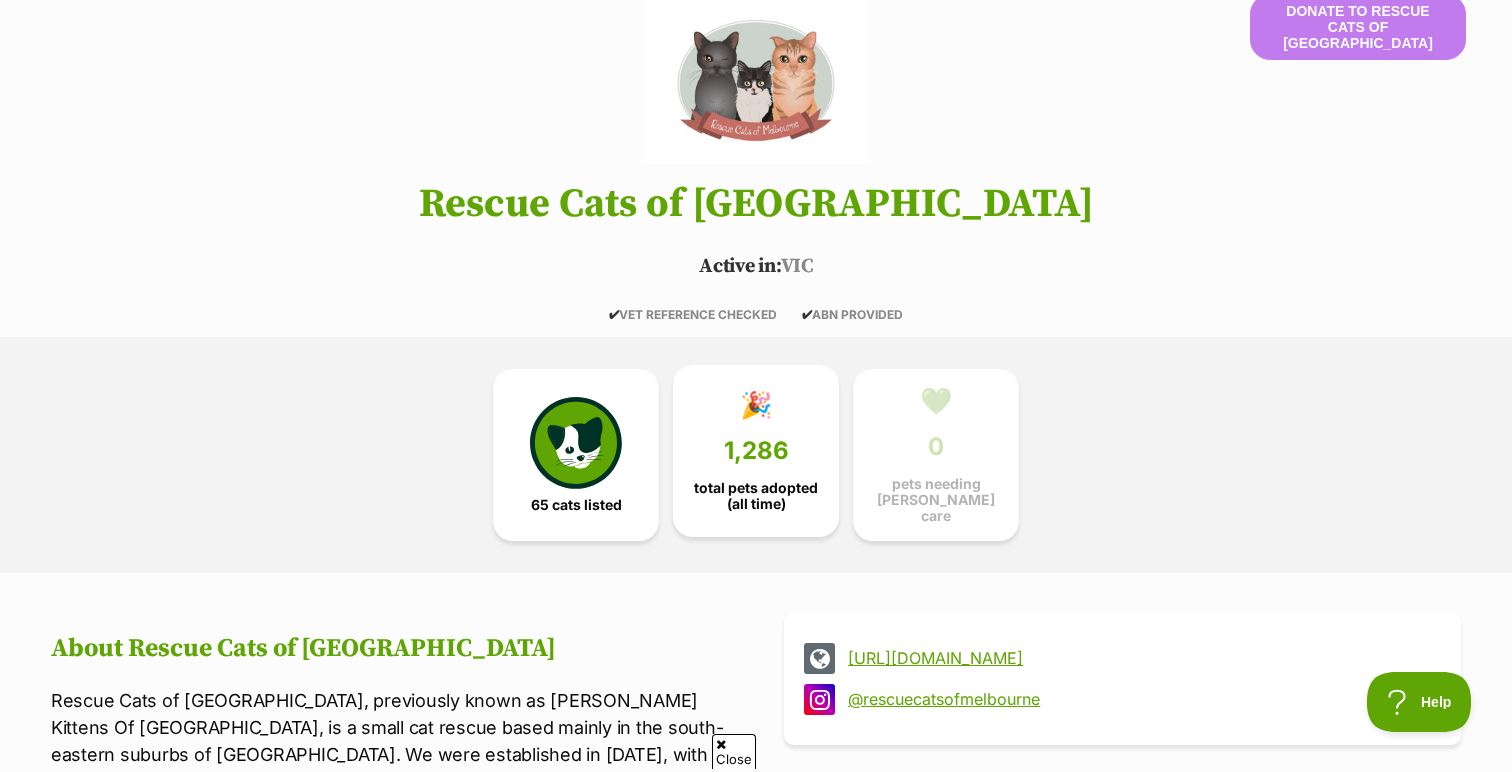 click on "🎉
1,286
total pets adopted (all time)" at bounding box center [756, 451] 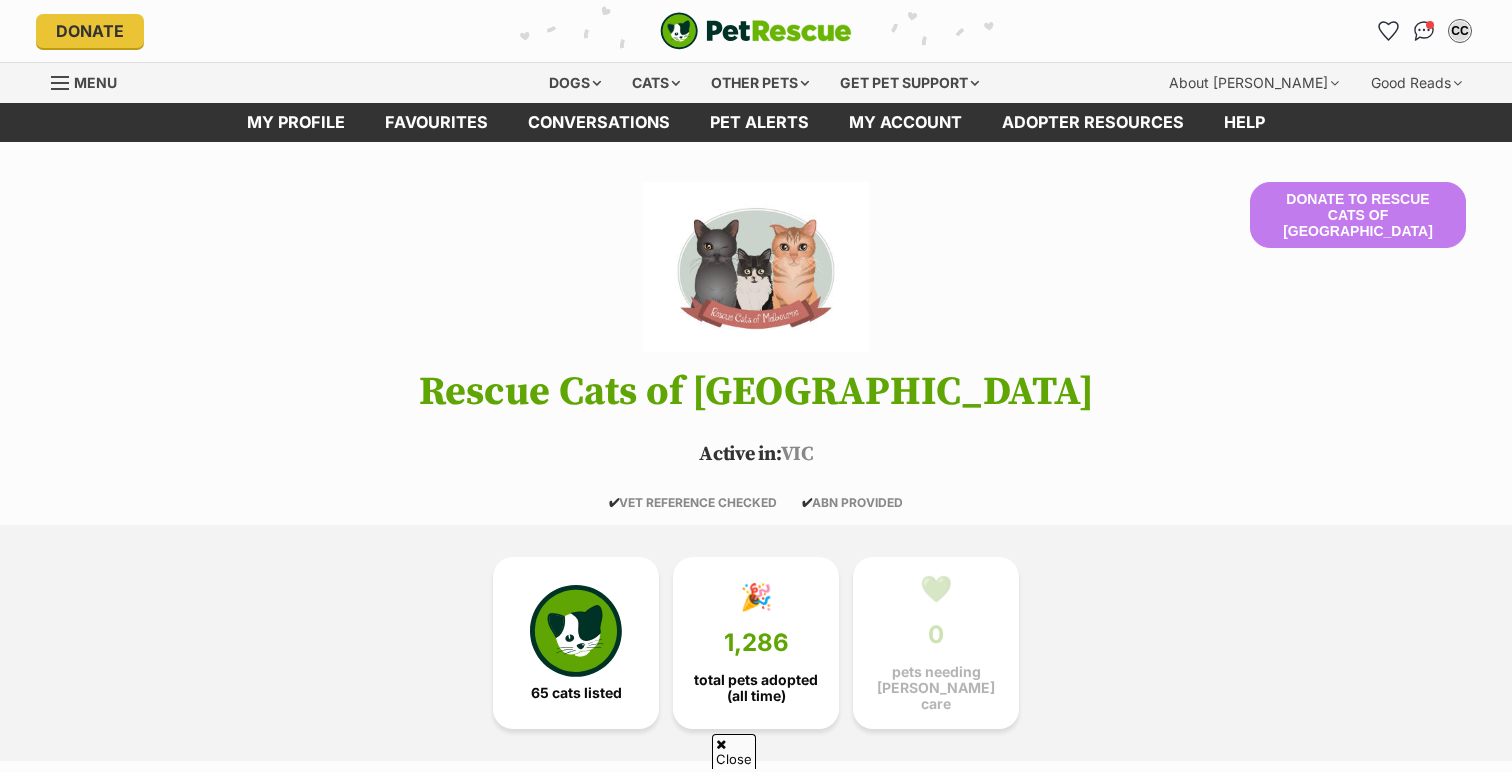 scroll, scrollTop: 1790, scrollLeft: 0, axis: vertical 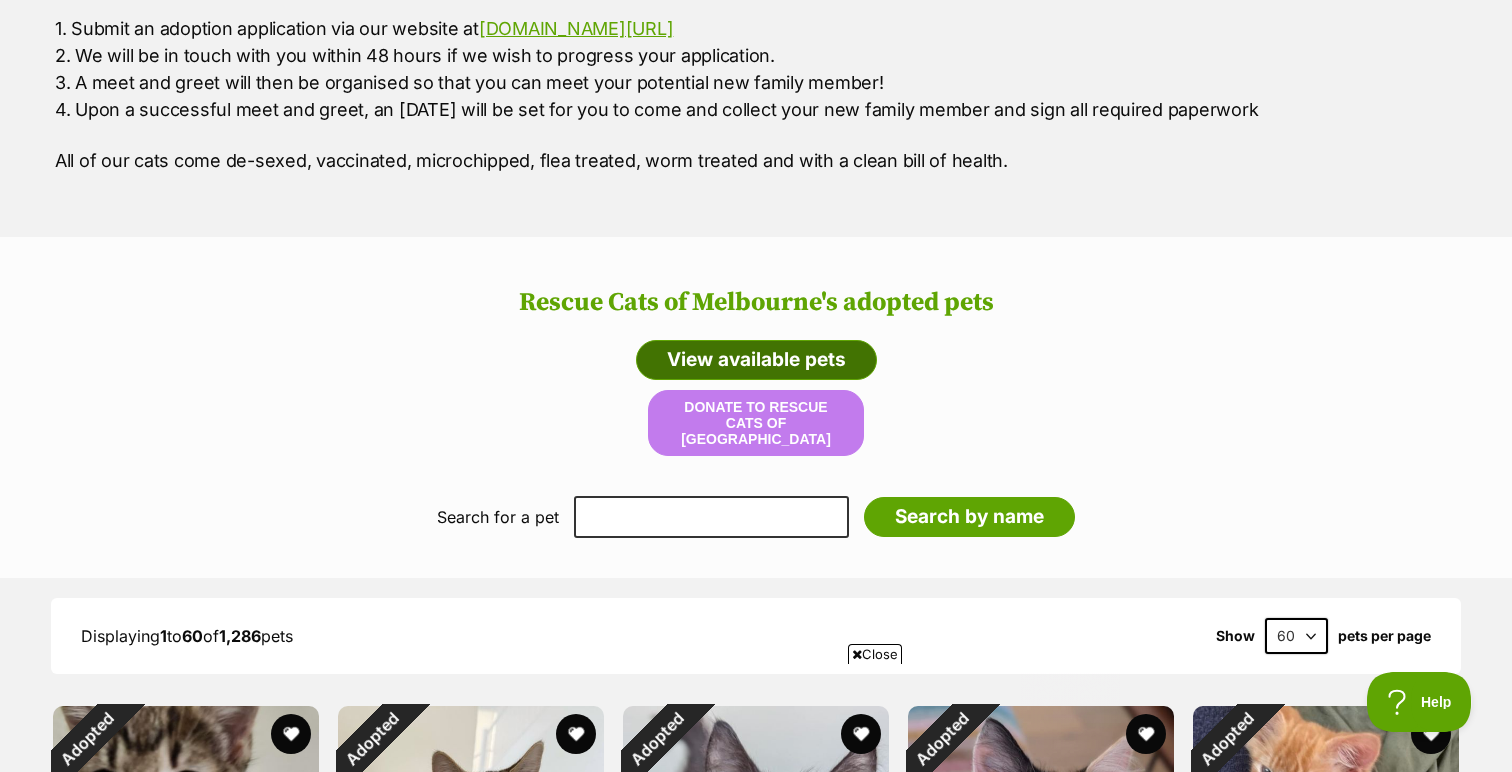 click on "View available pets" at bounding box center [756, 360] 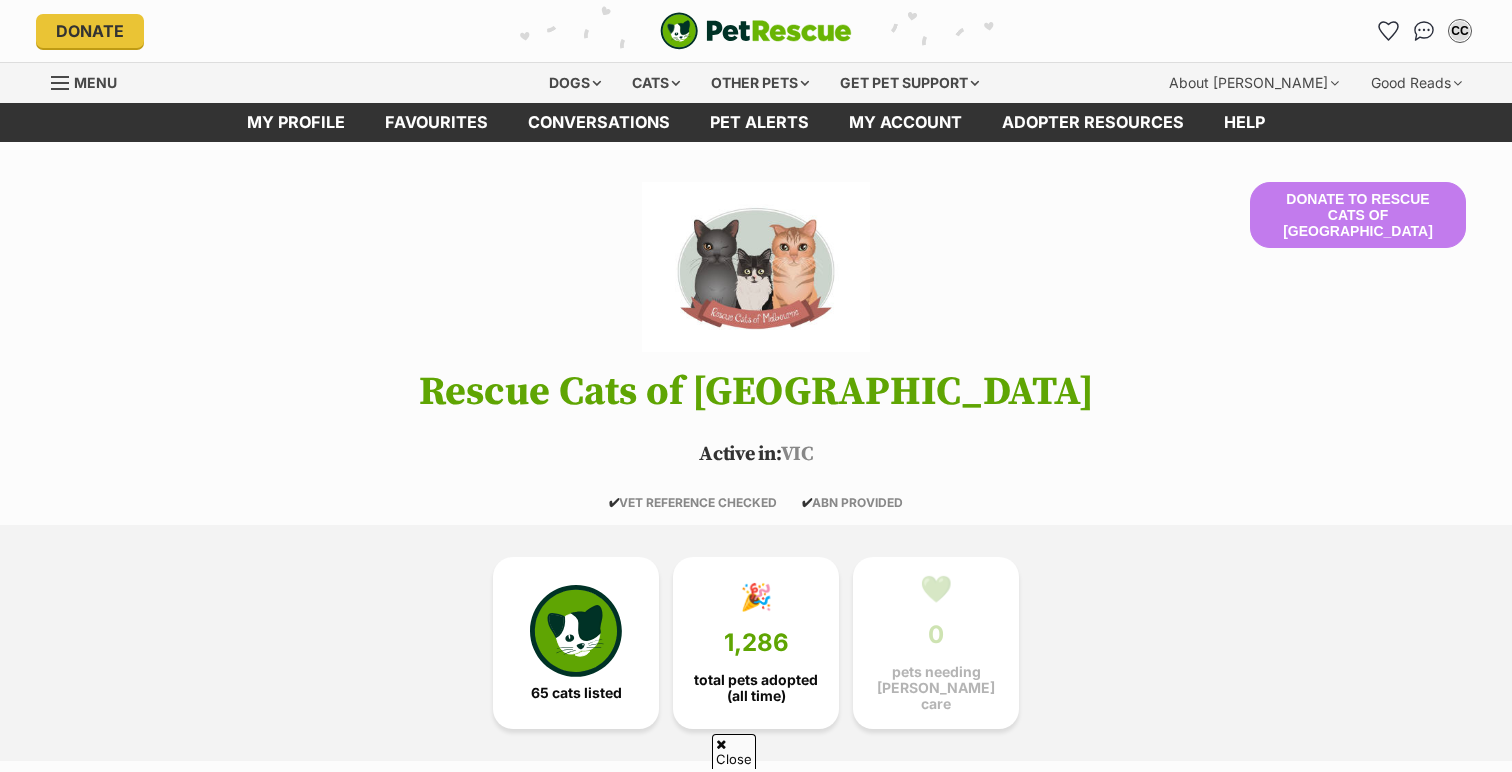 scroll, scrollTop: 838, scrollLeft: 0, axis: vertical 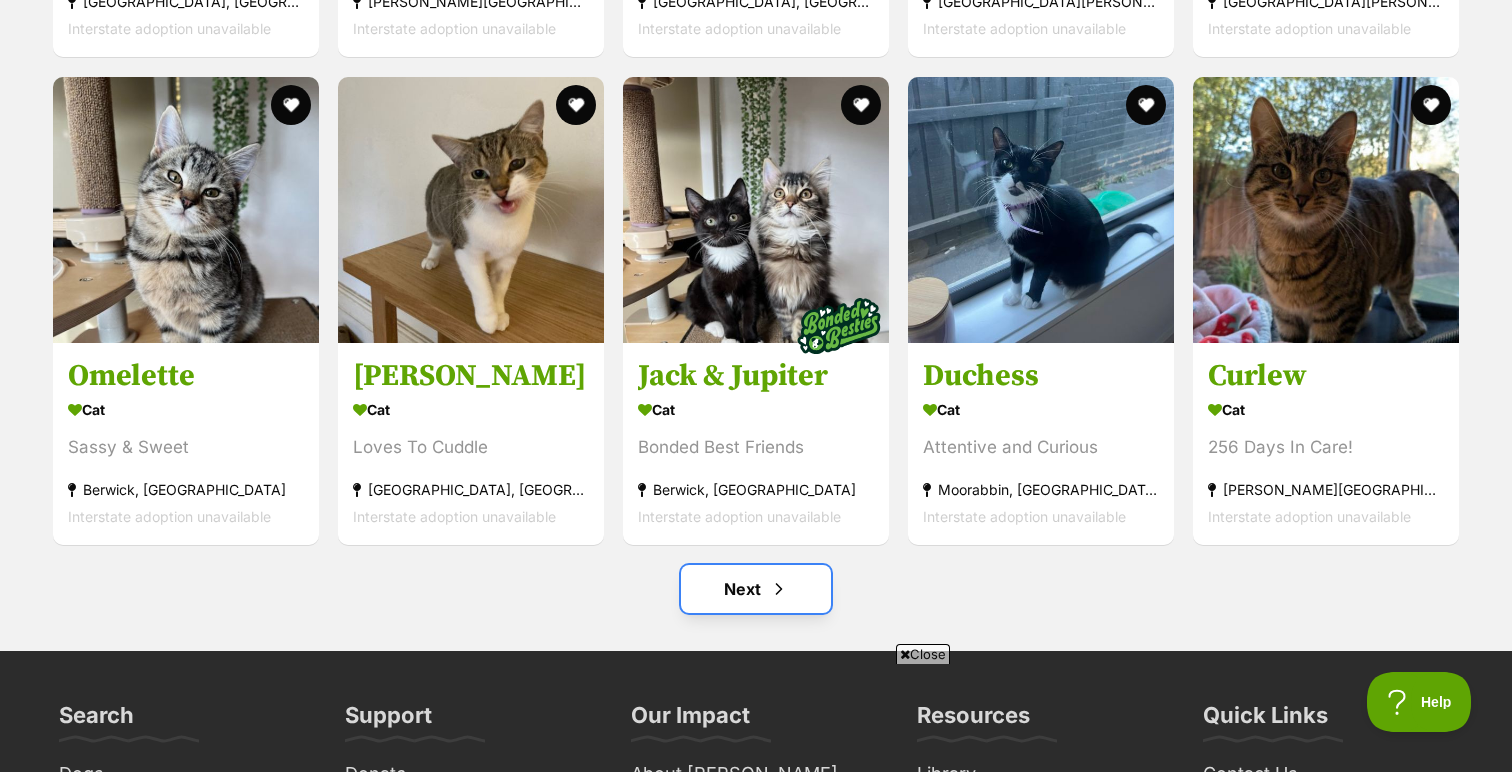 click at bounding box center [779, 589] 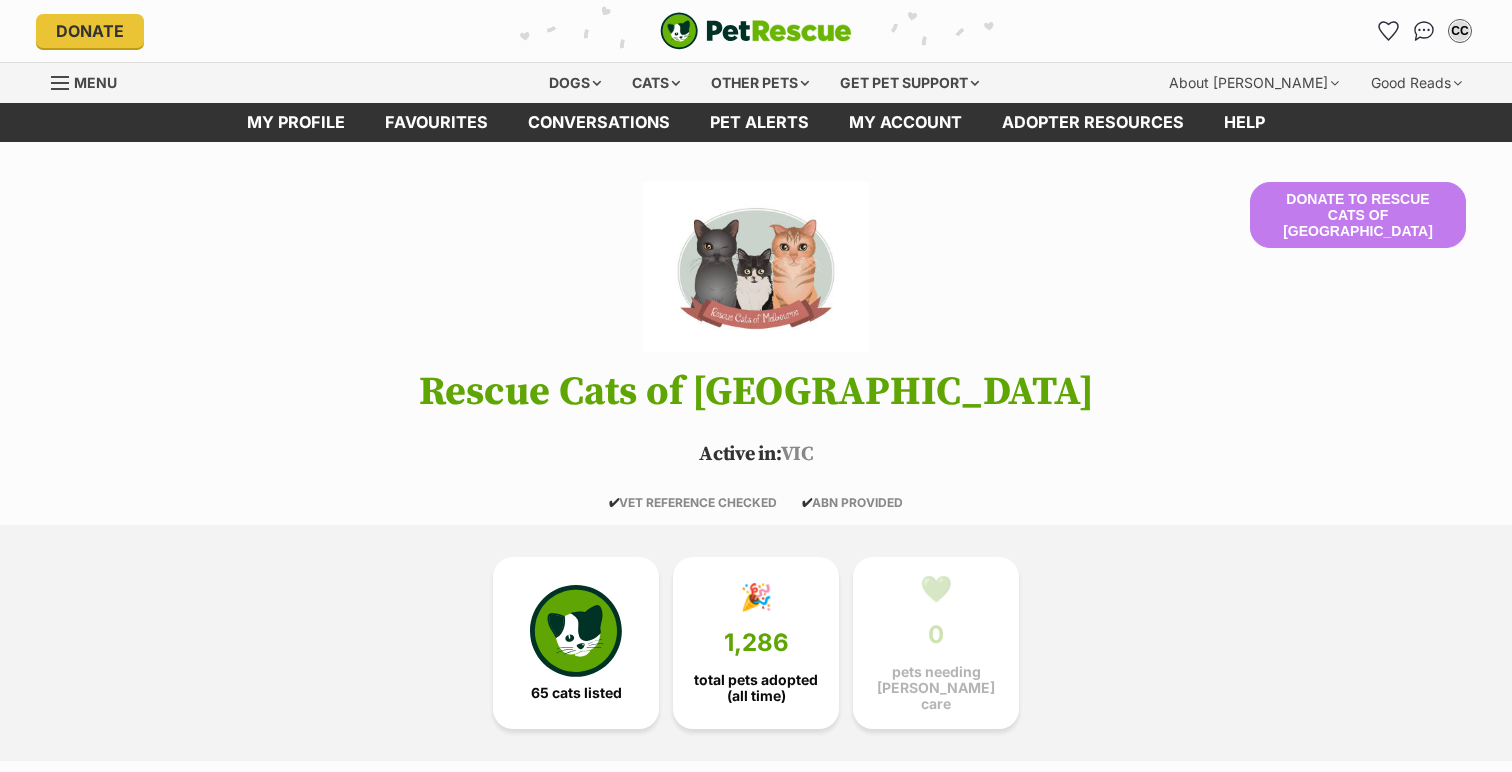 scroll, scrollTop: 0, scrollLeft: 0, axis: both 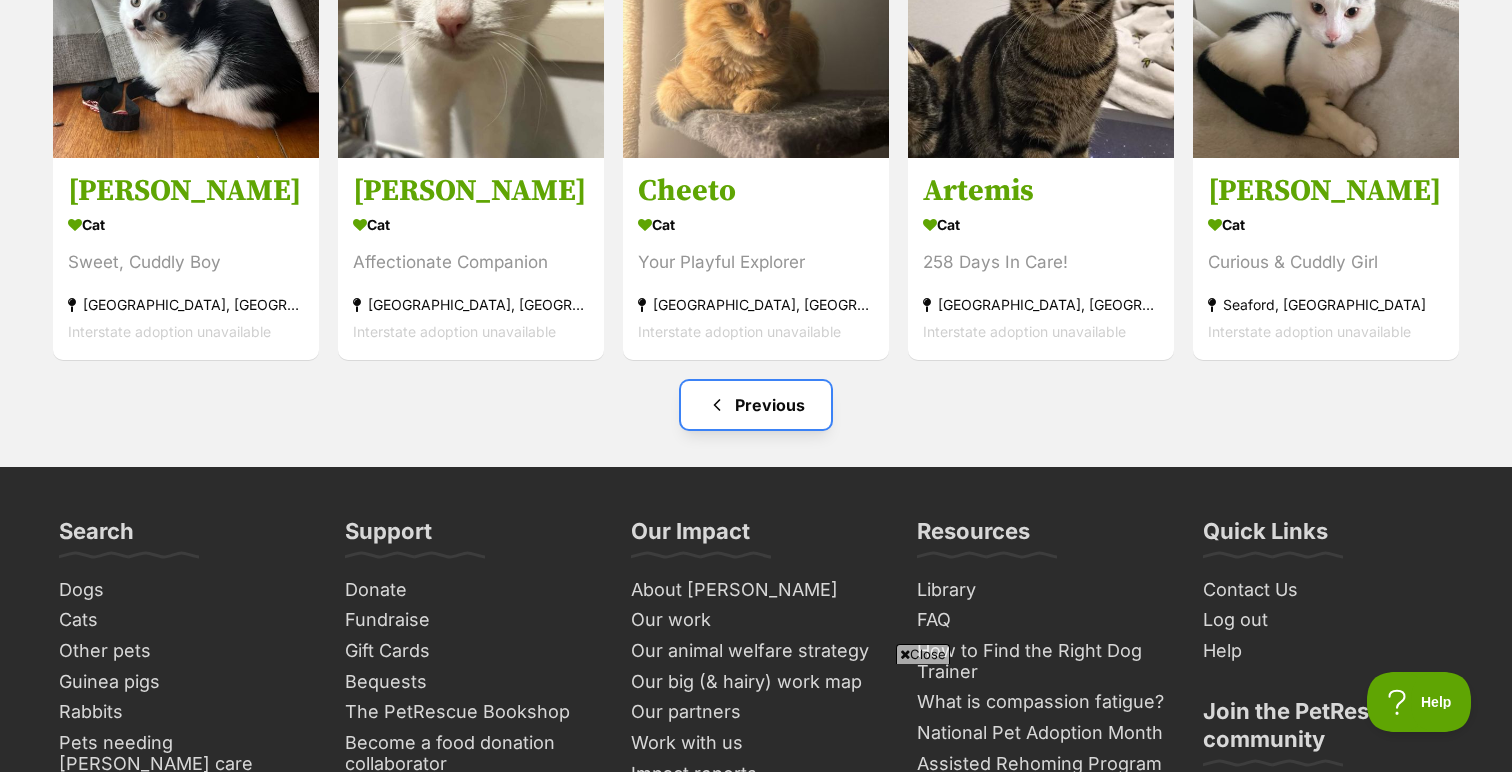 click at bounding box center (717, 405) 